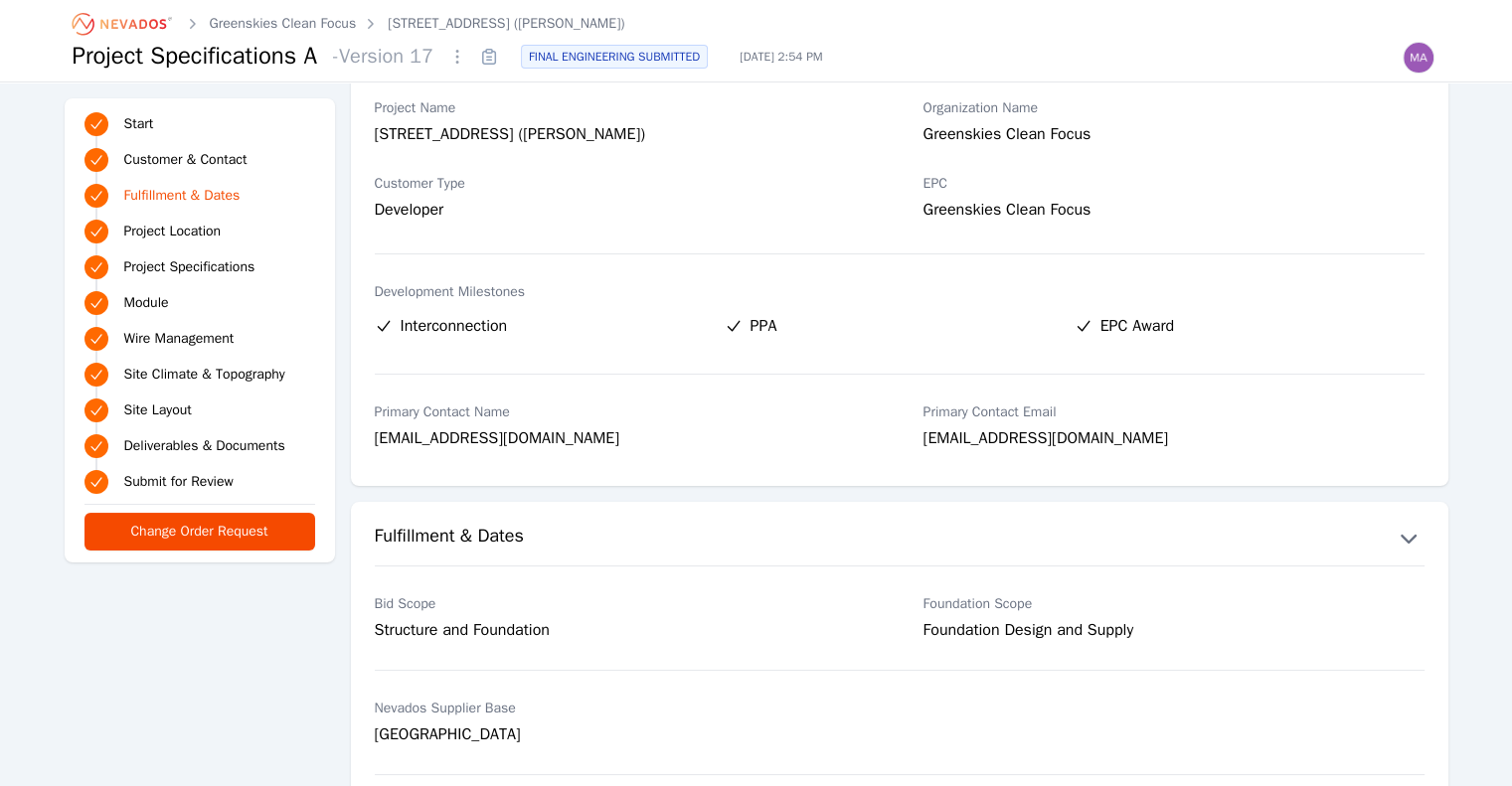 scroll, scrollTop: 397, scrollLeft: 0, axis: vertical 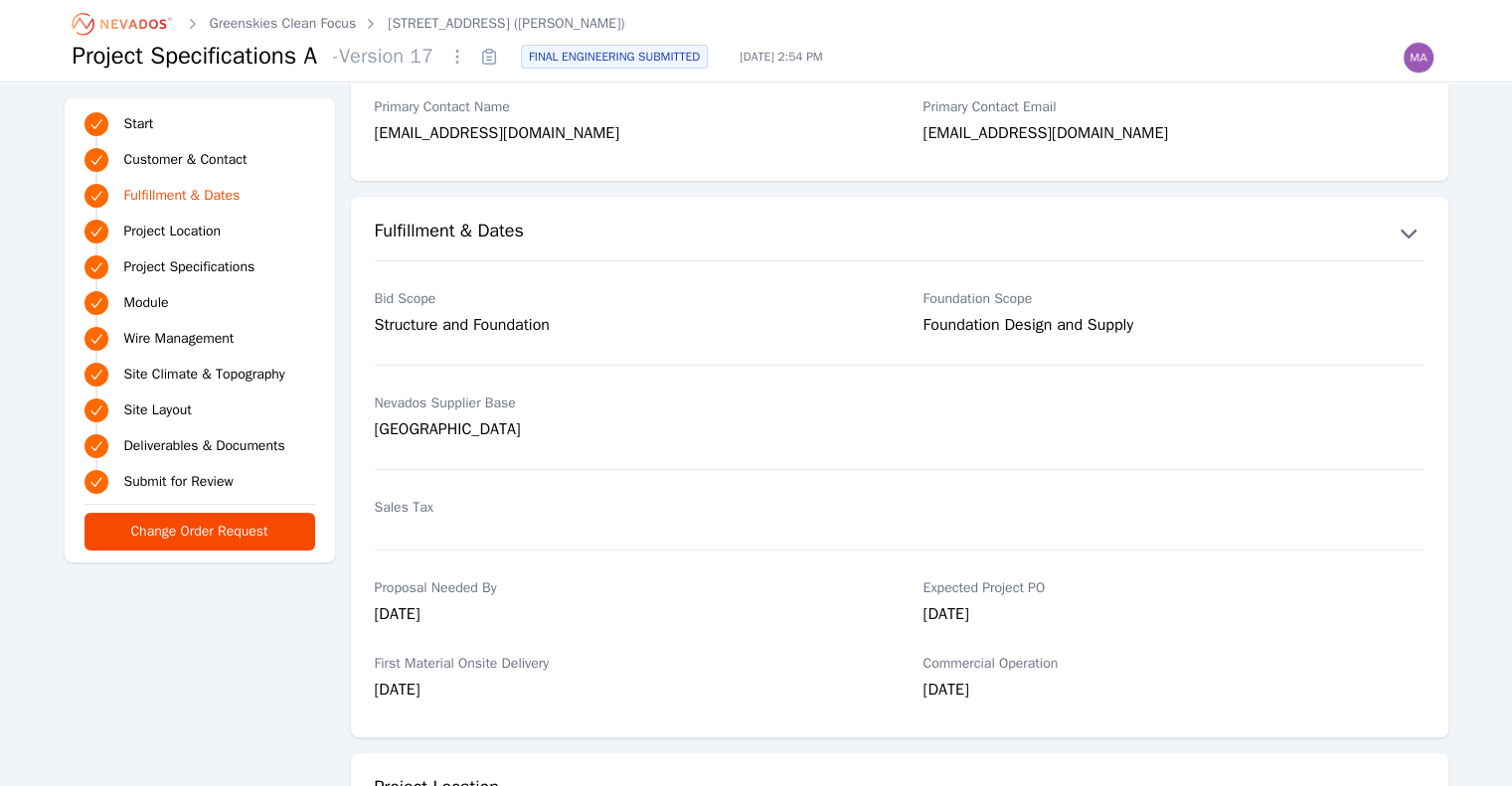 click 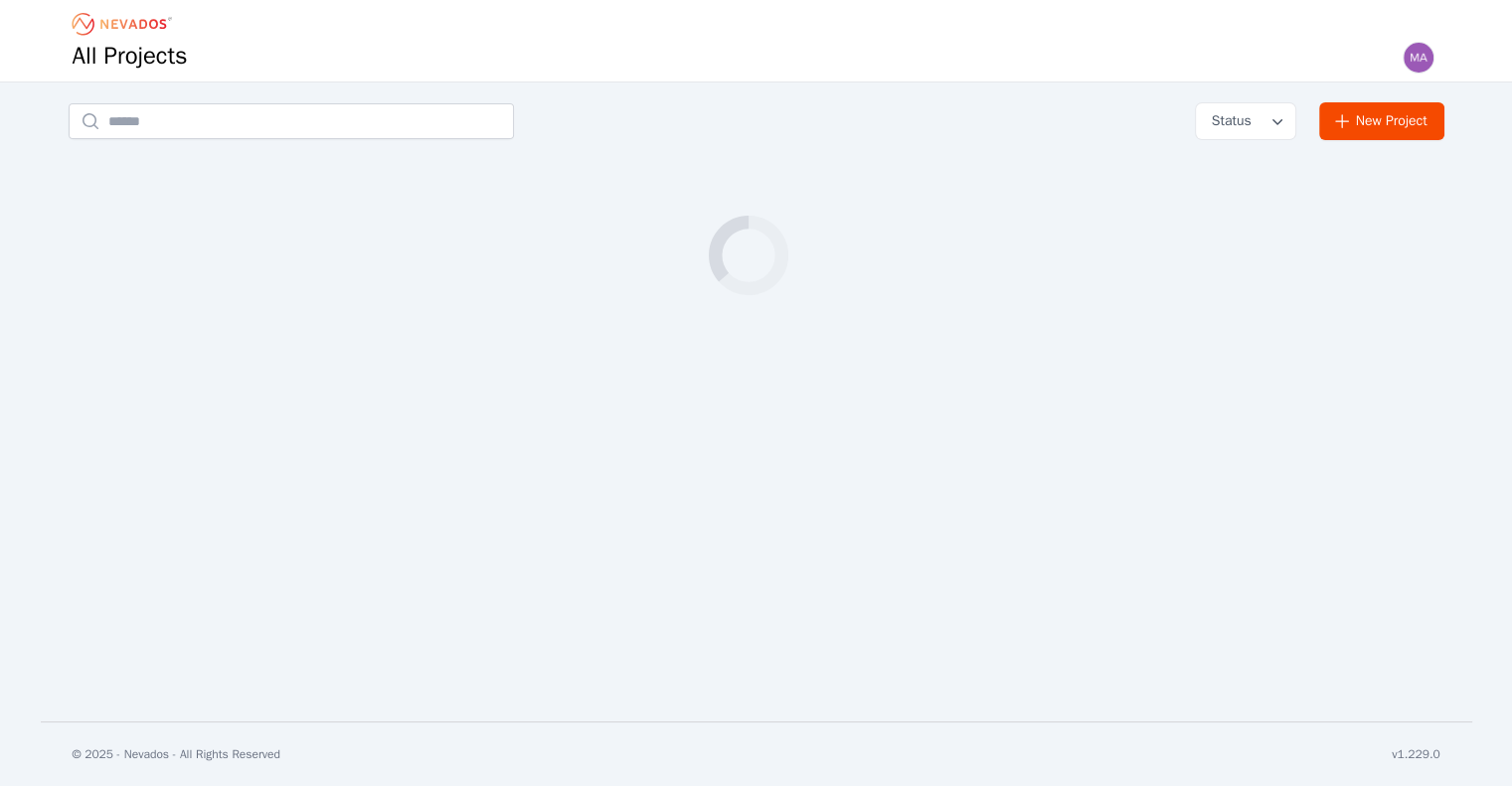 scroll, scrollTop: 0, scrollLeft: 0, axis: both 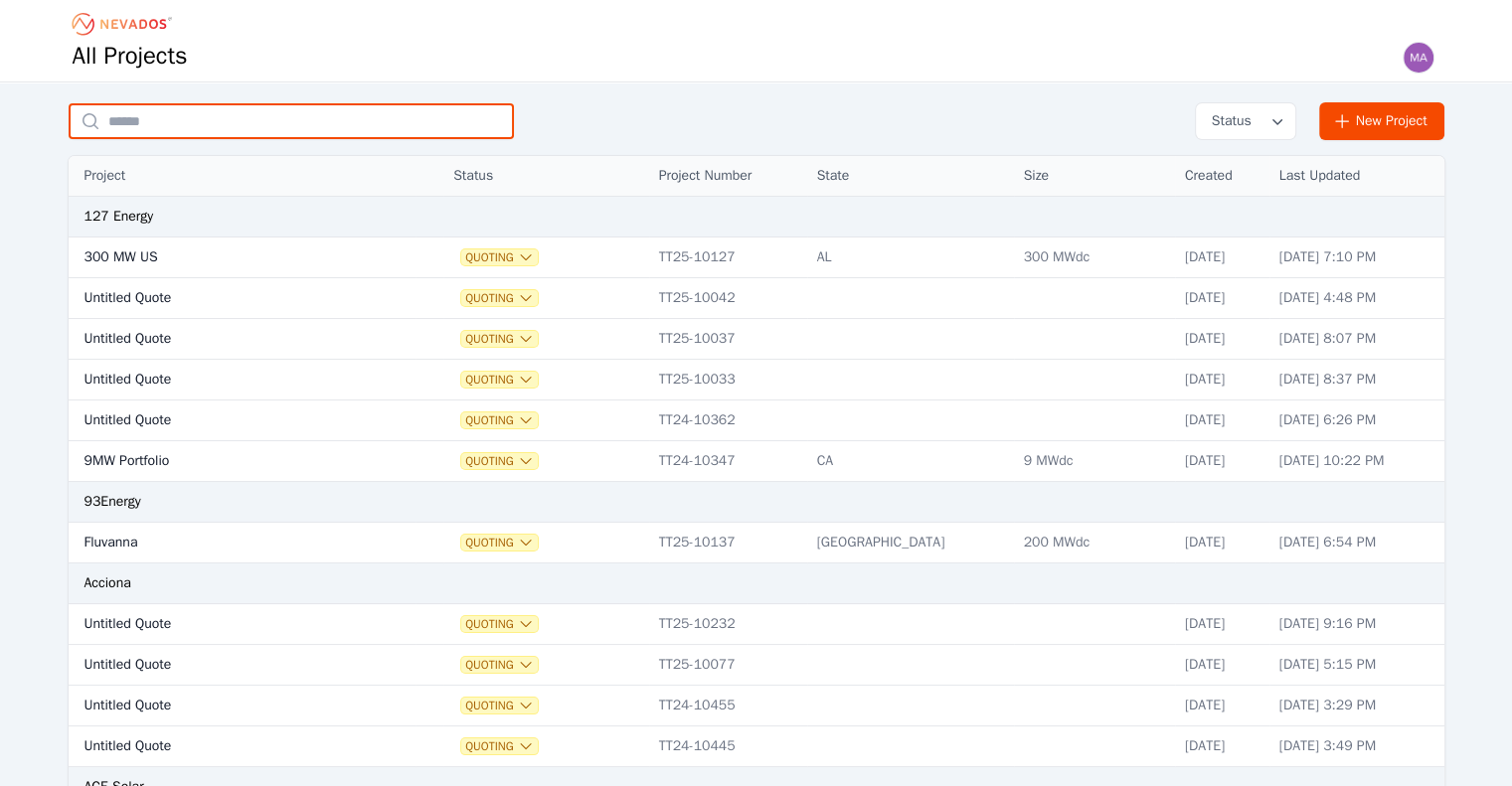 click at bounding box center [291, 121] 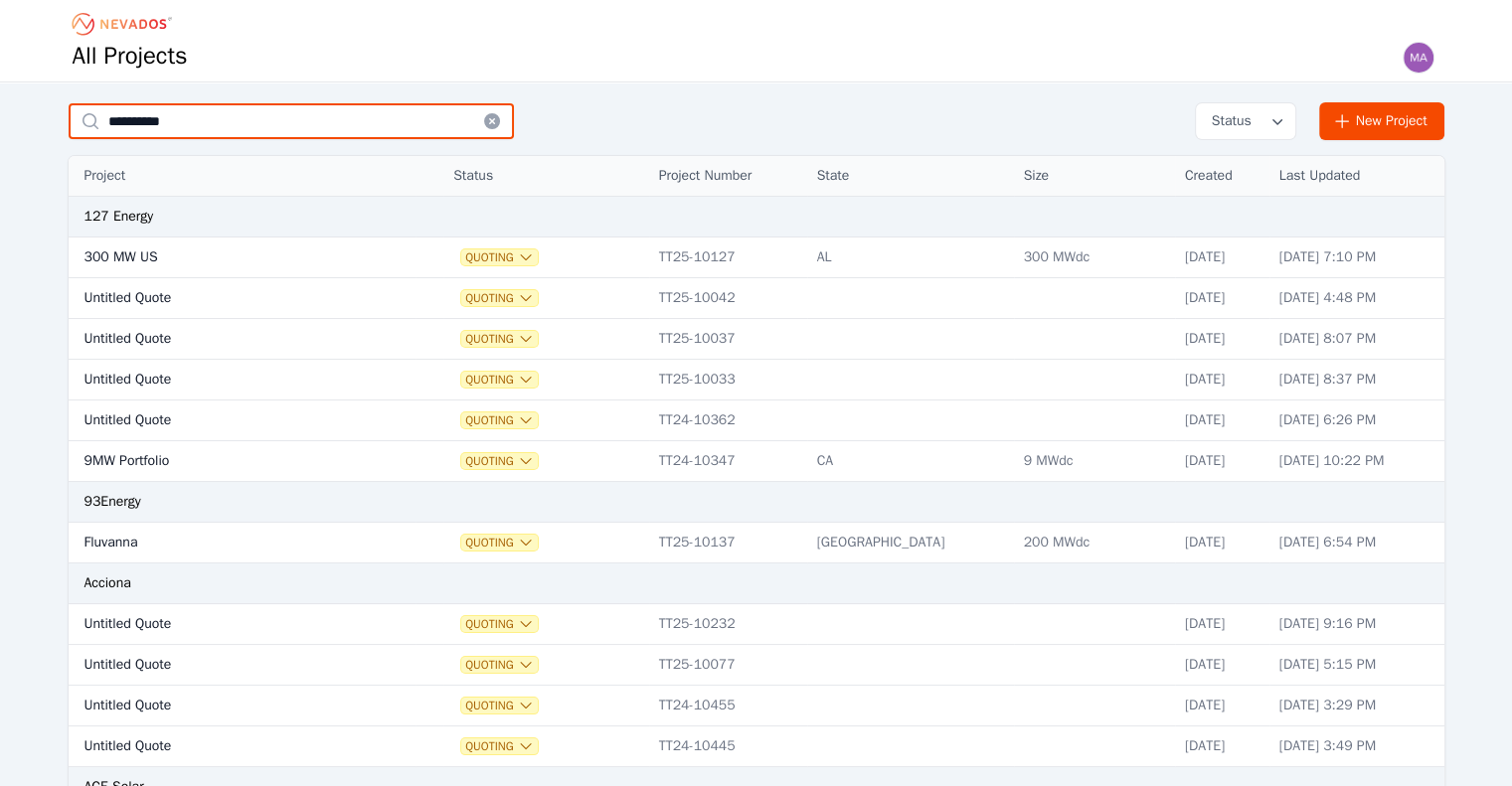 type on "**********" 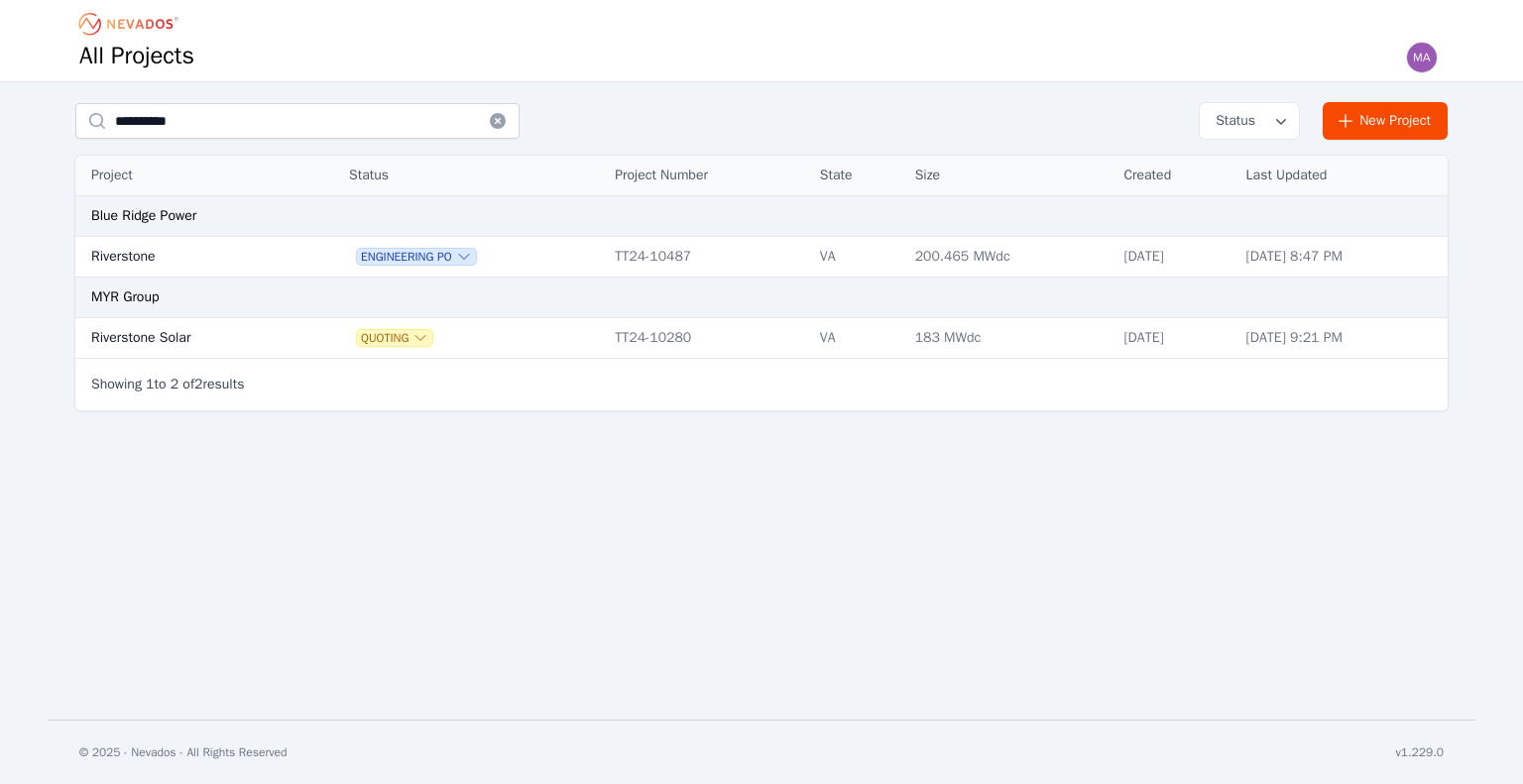 click on "Riverstone" at bounding box center [189, 257] 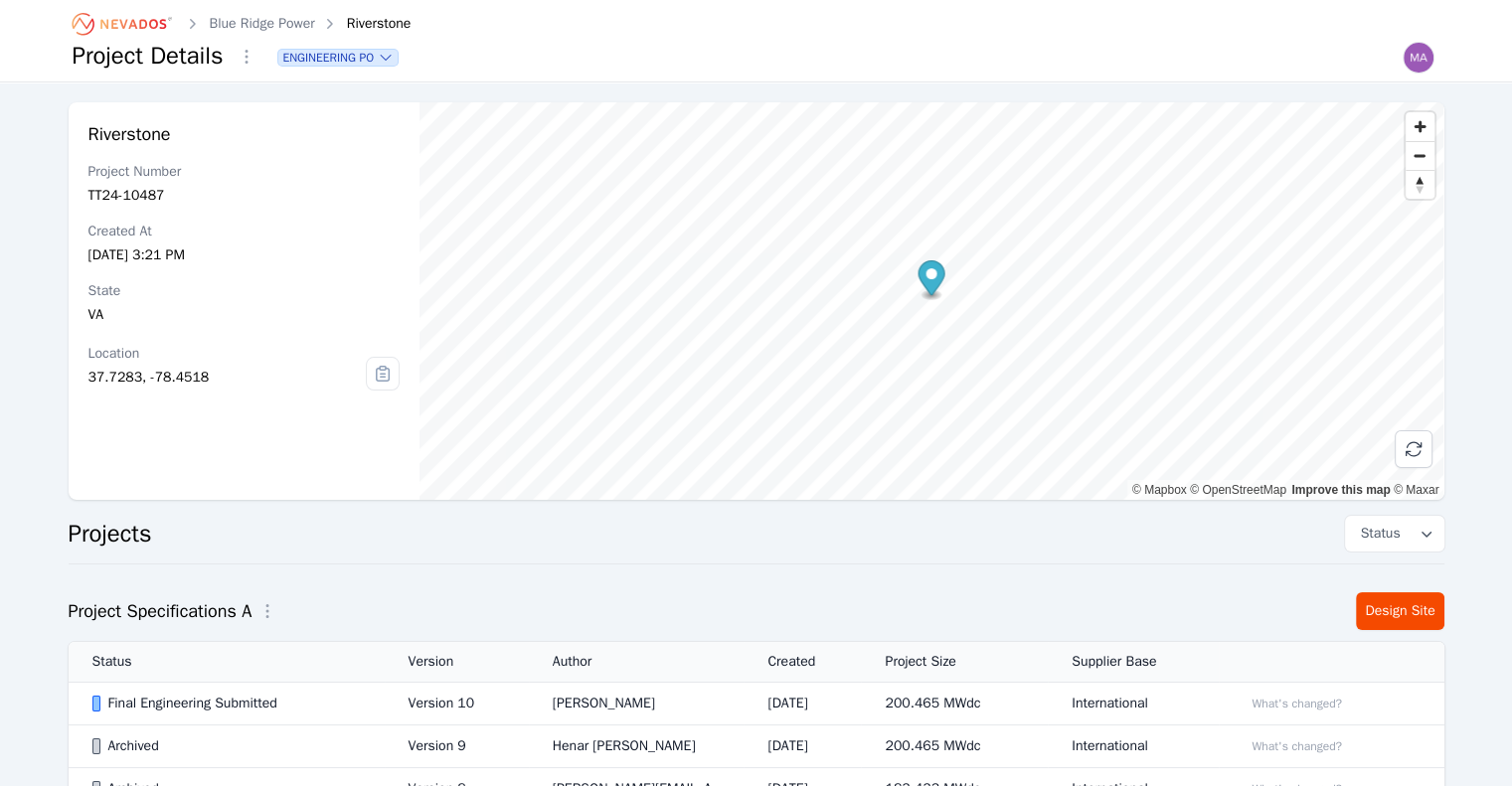 click on "Final Engineering Submitted" at bounding box center (234, 704) 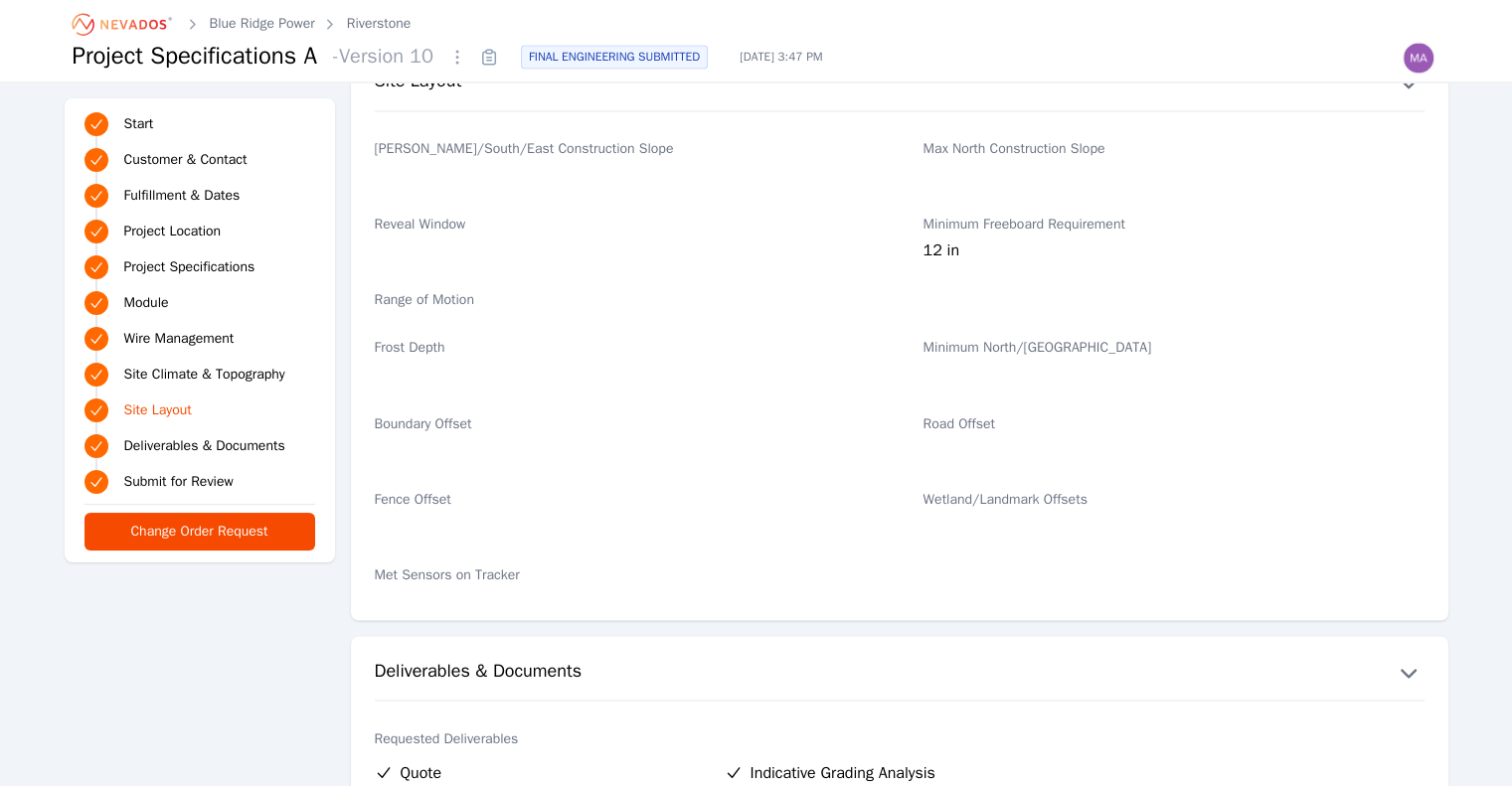 scroll, scrollTop: 3478, scrollLeft: 0, axis: vertical 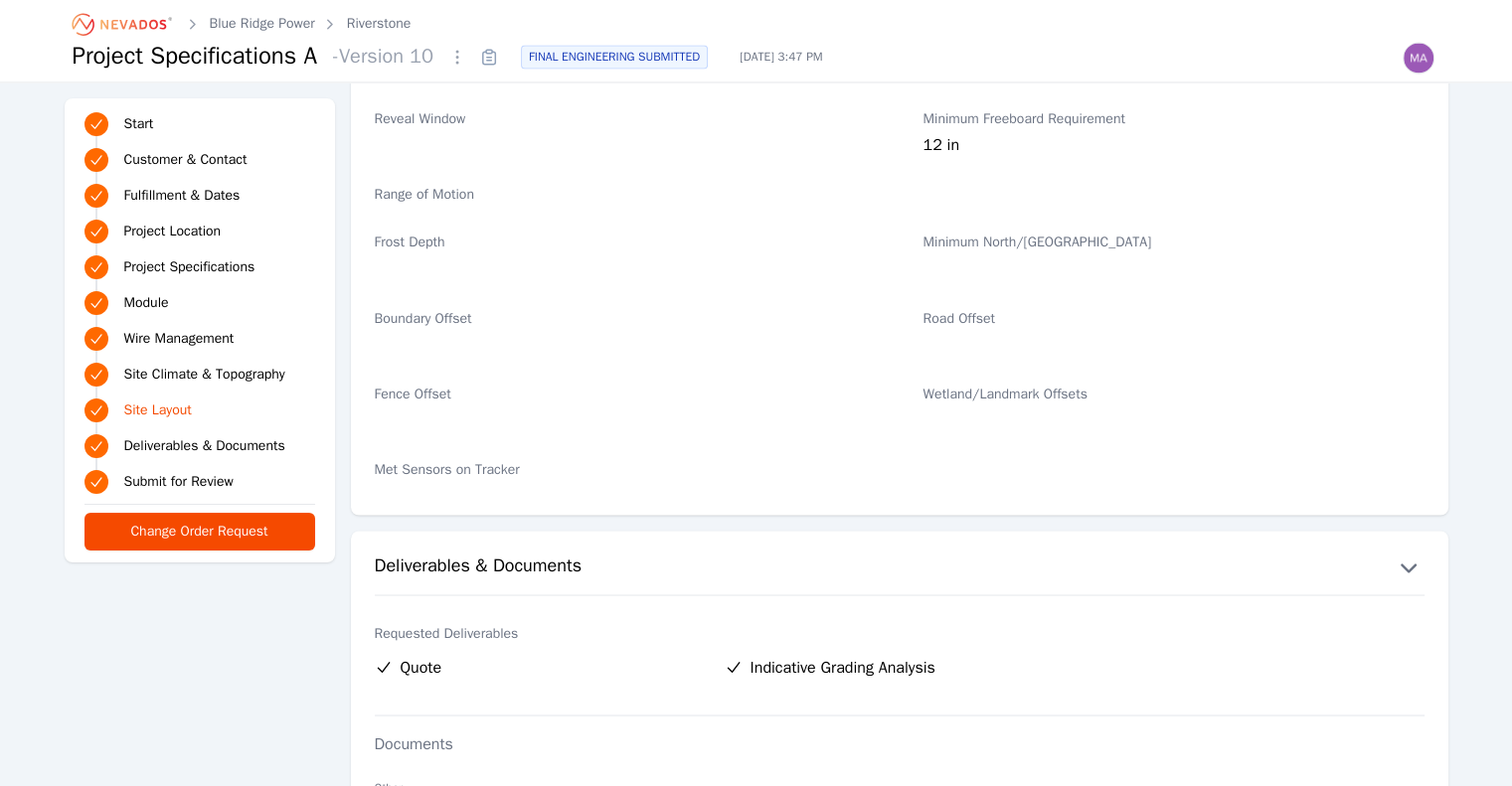 click 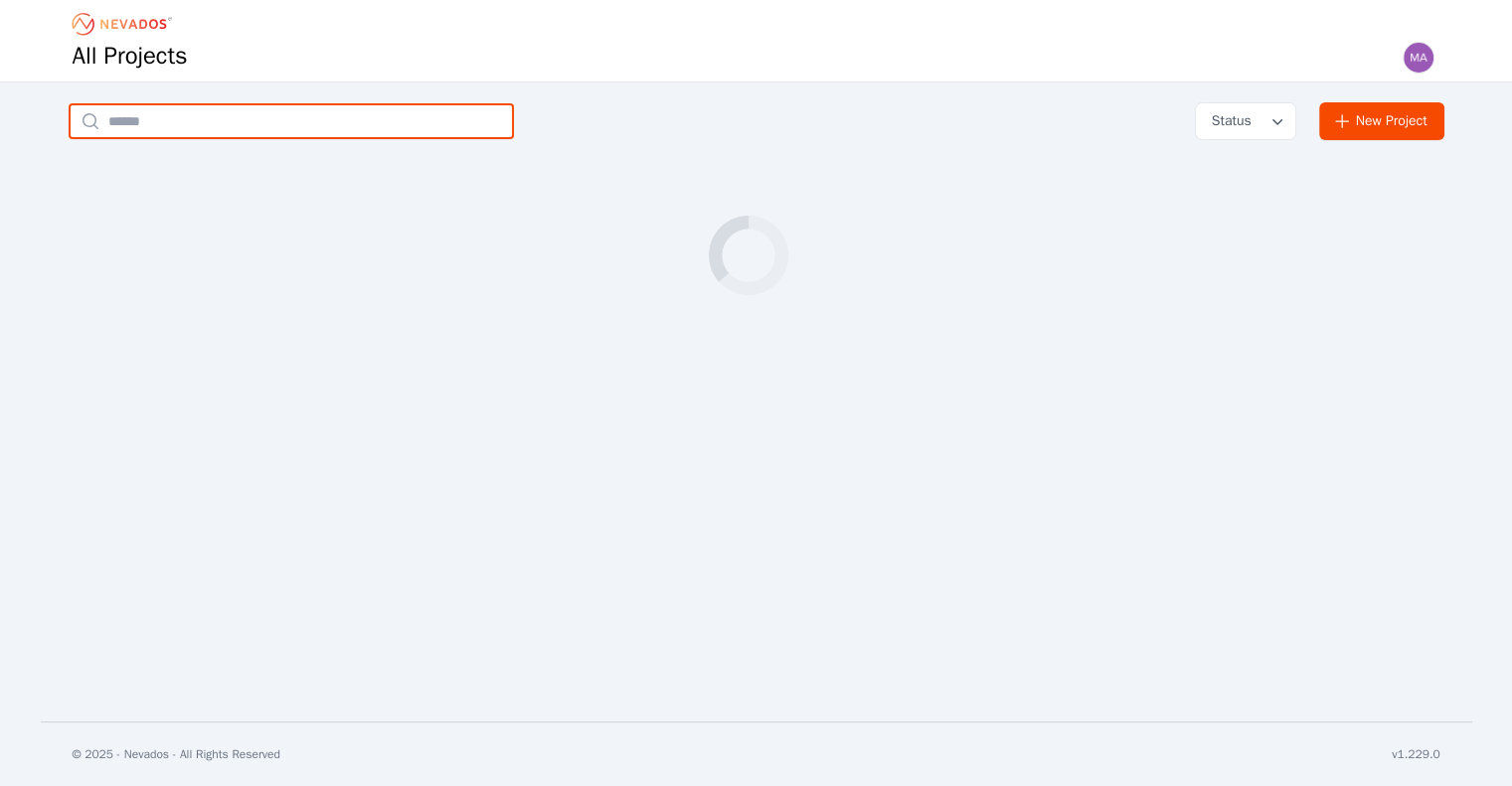 click at bounding box center (291, 121) 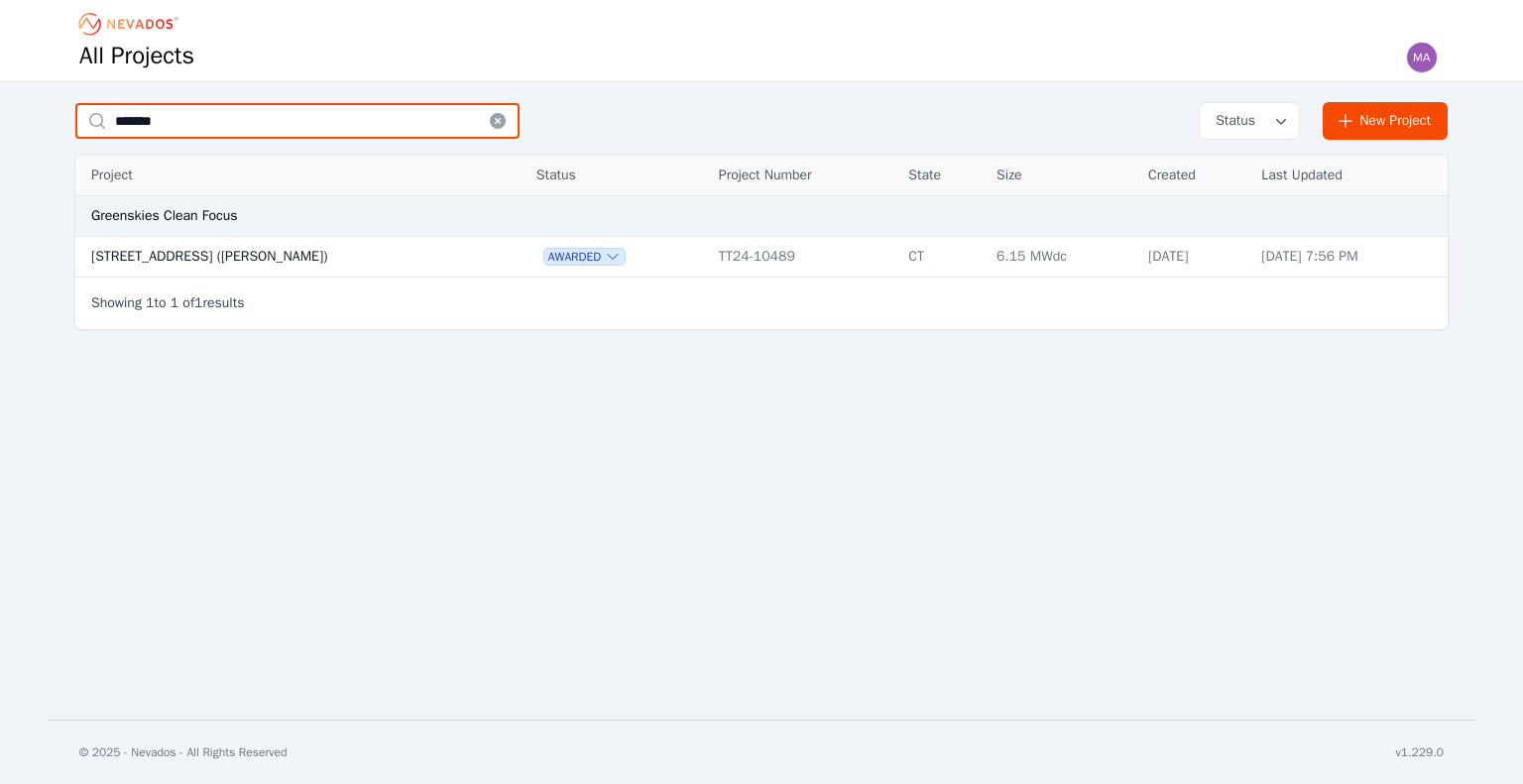 type on "******" 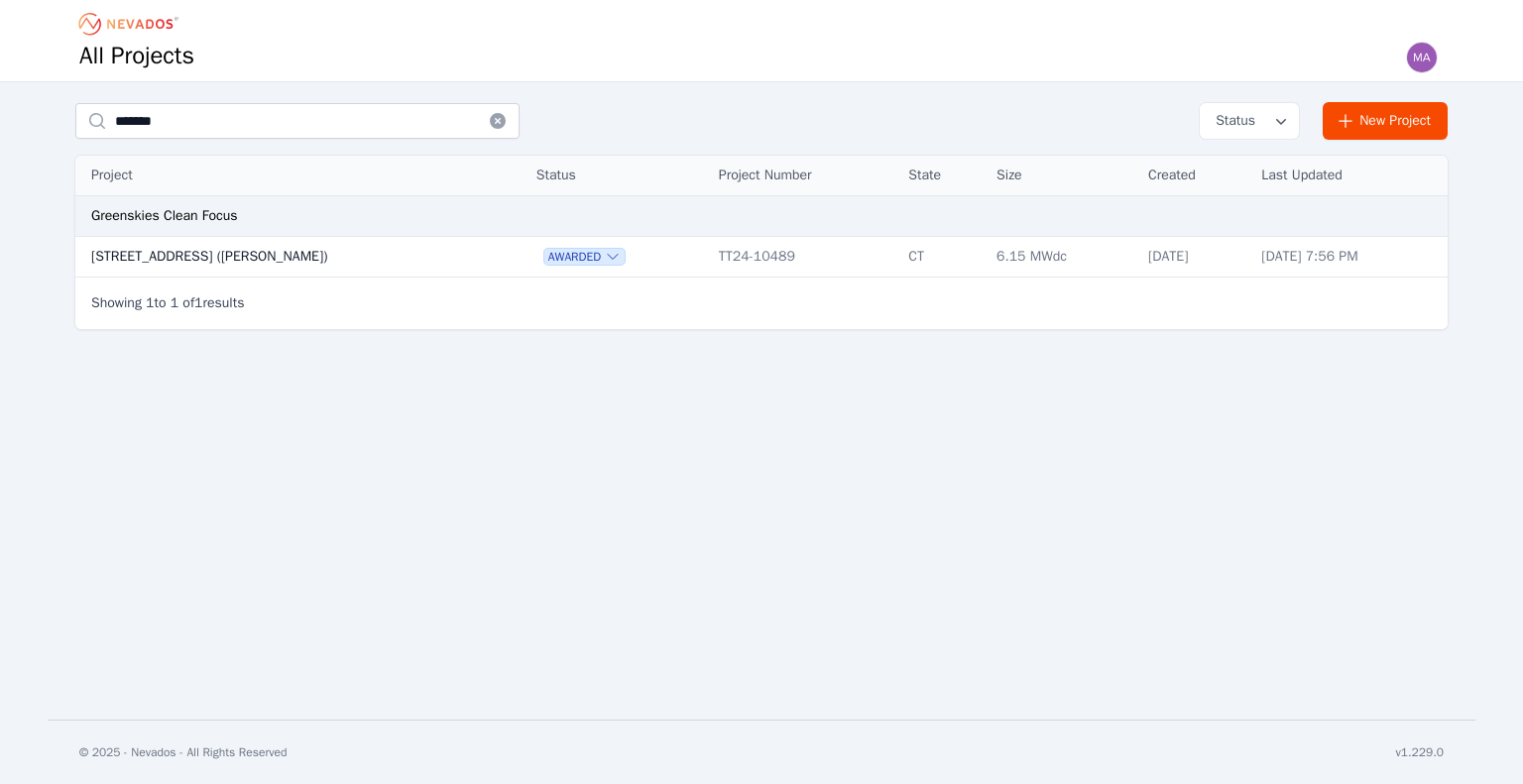 click on "[STREET_ADDRESS] ([PERSON_NAME])" at bounding box center [284, 257] 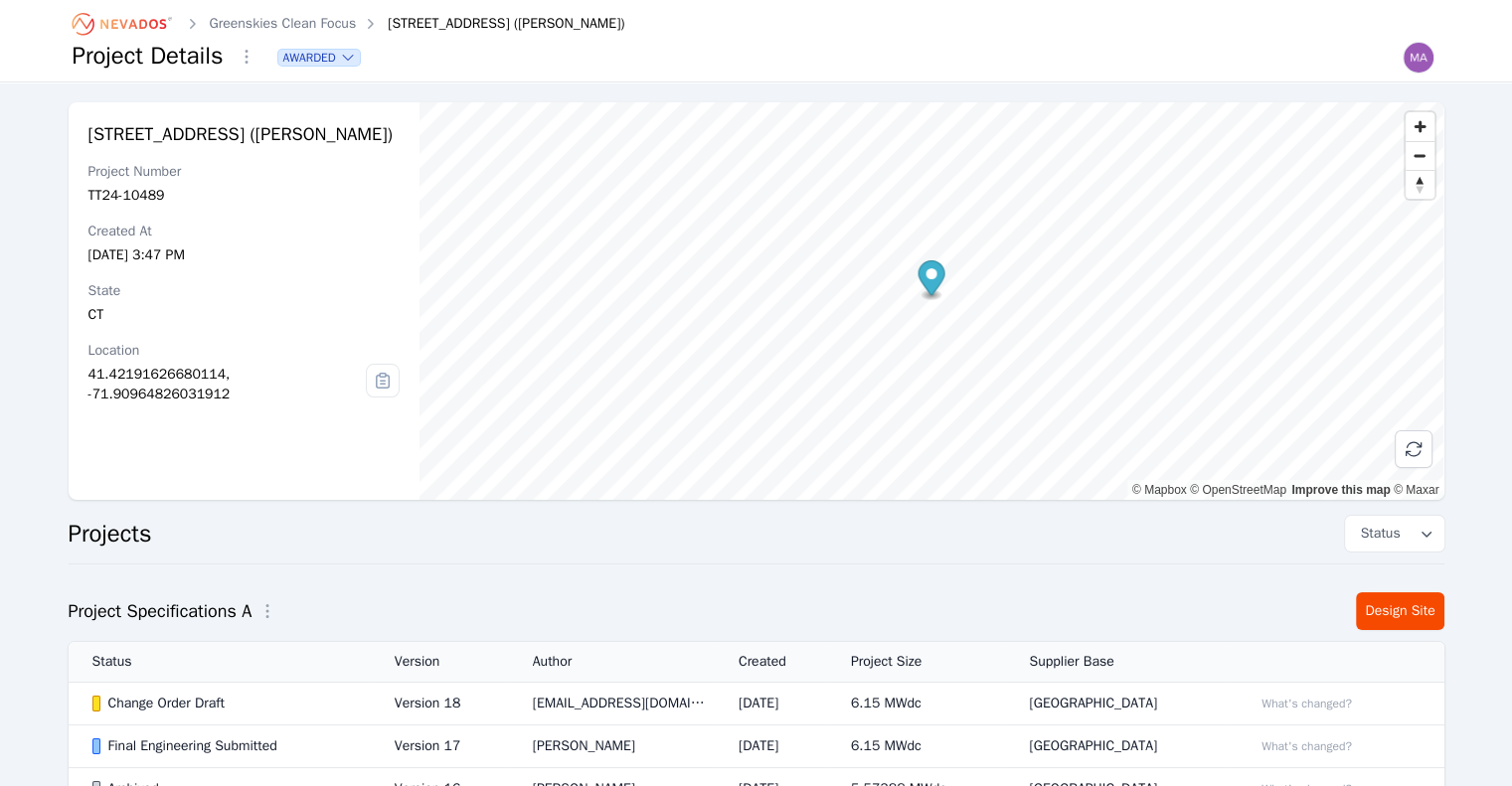 click on "Change Order Draft" at bounding box center (220, 704) 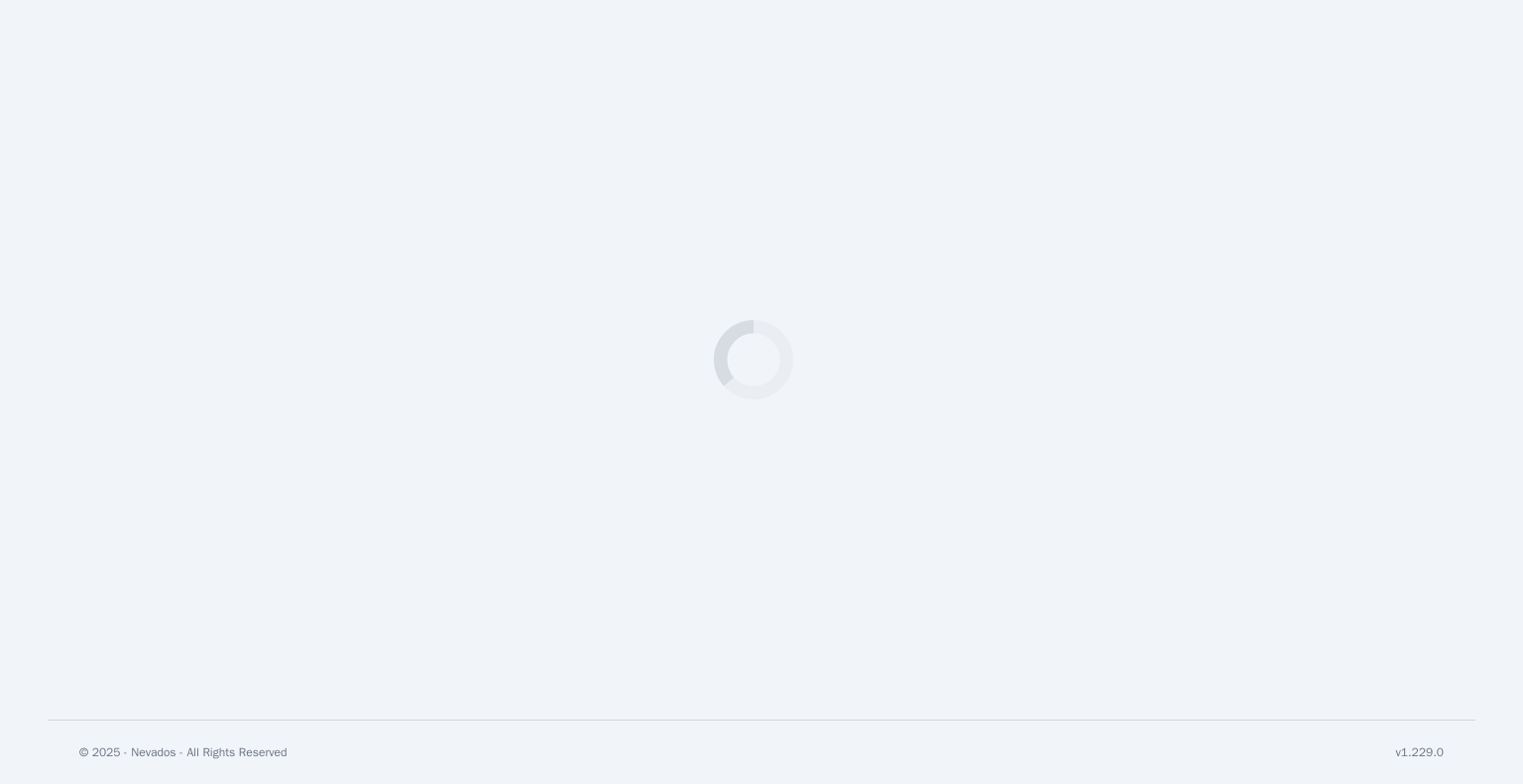 select on "*********" 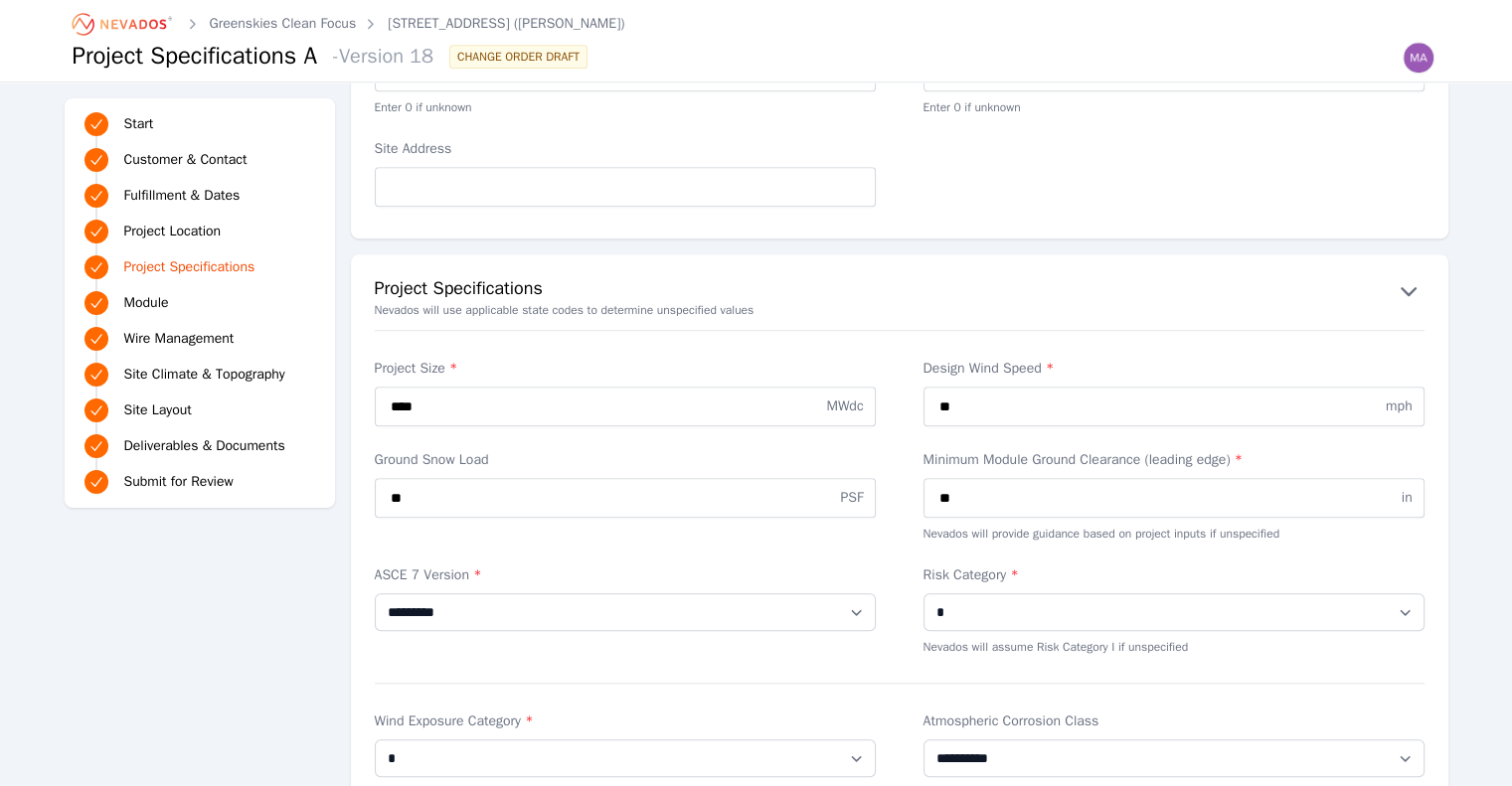 scroll, scrollTop: 1689, scrollLeft: 0, axis: vertical 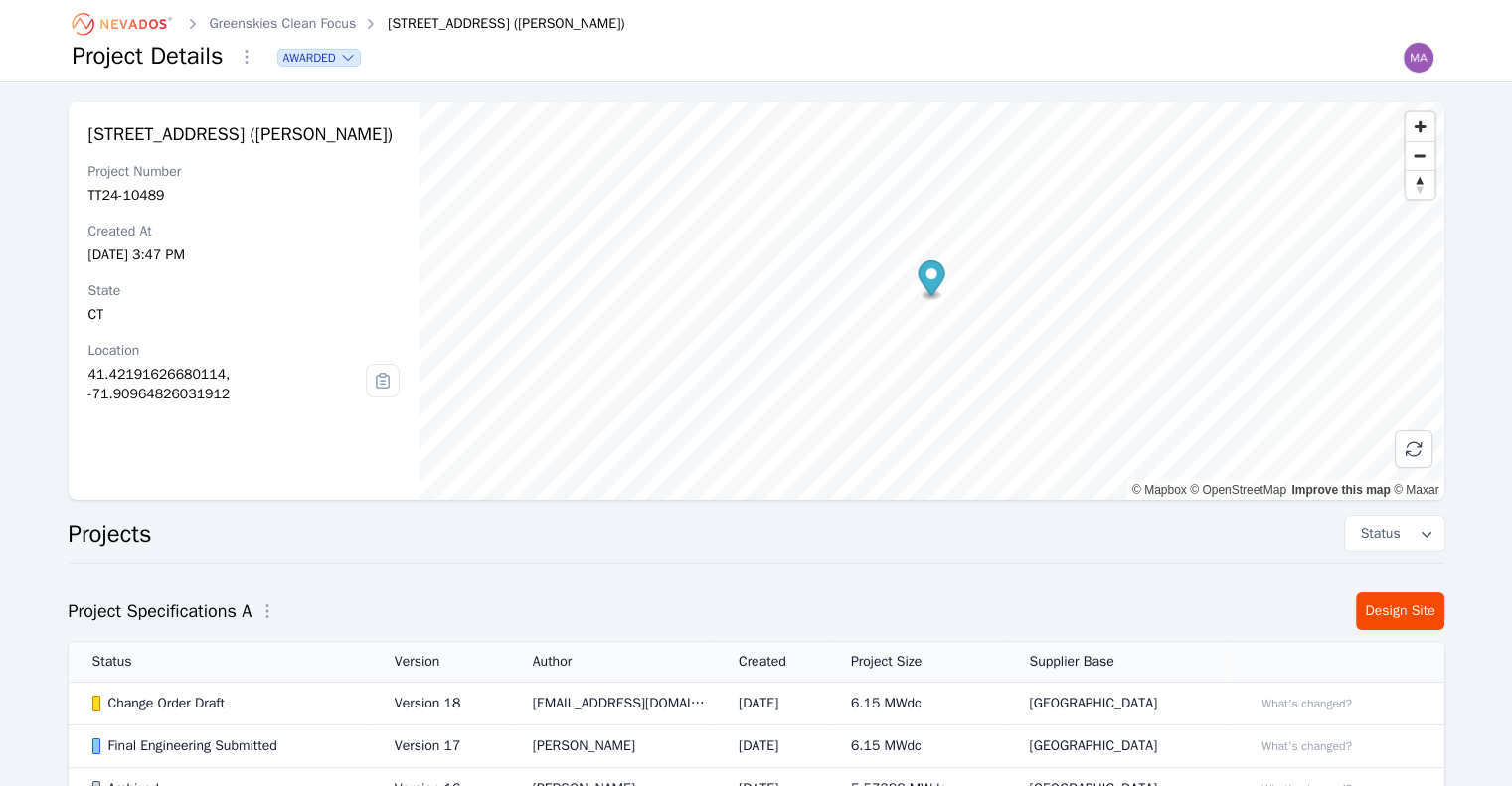 click 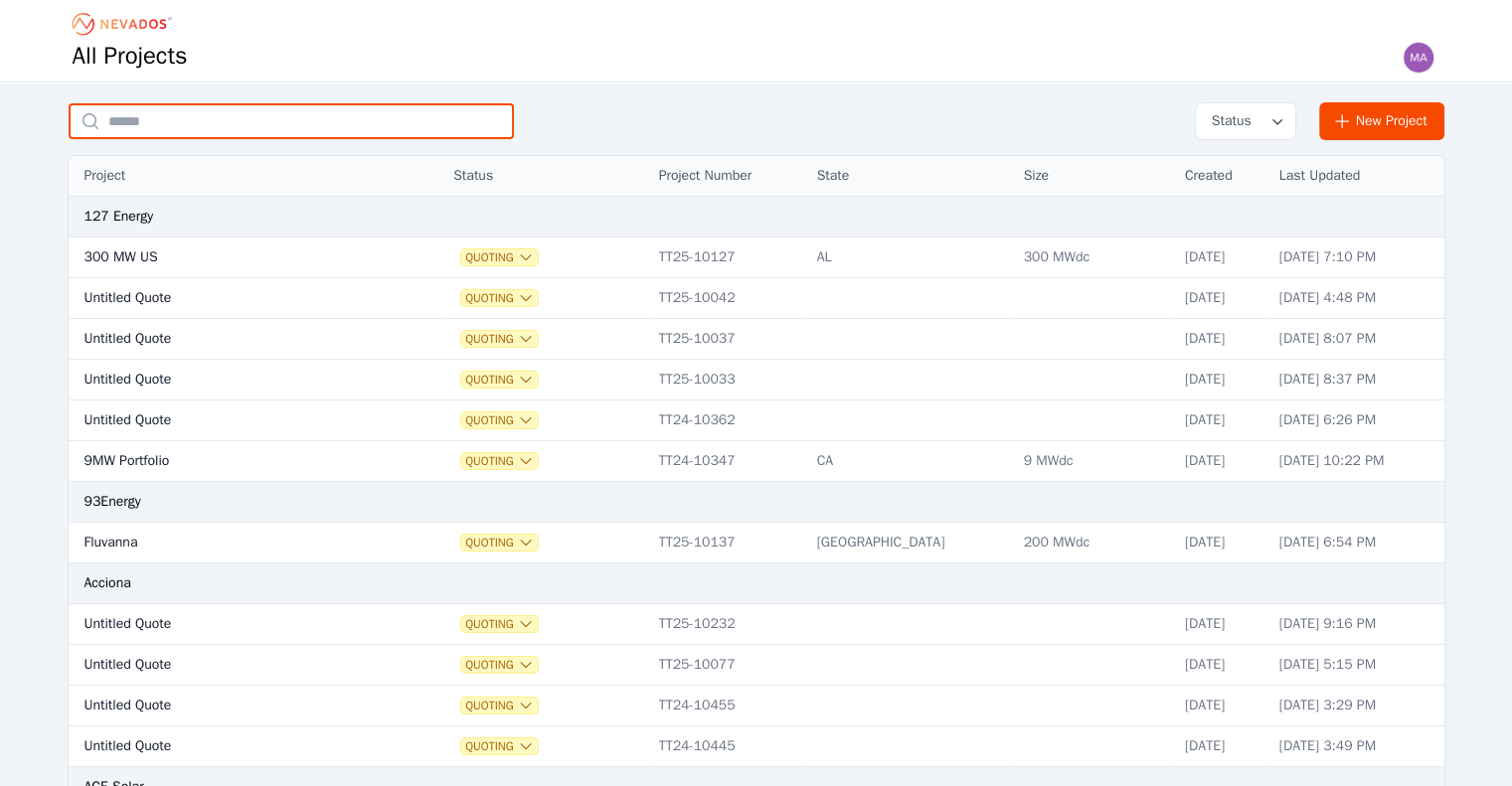 click at bounding box center [291, 121] 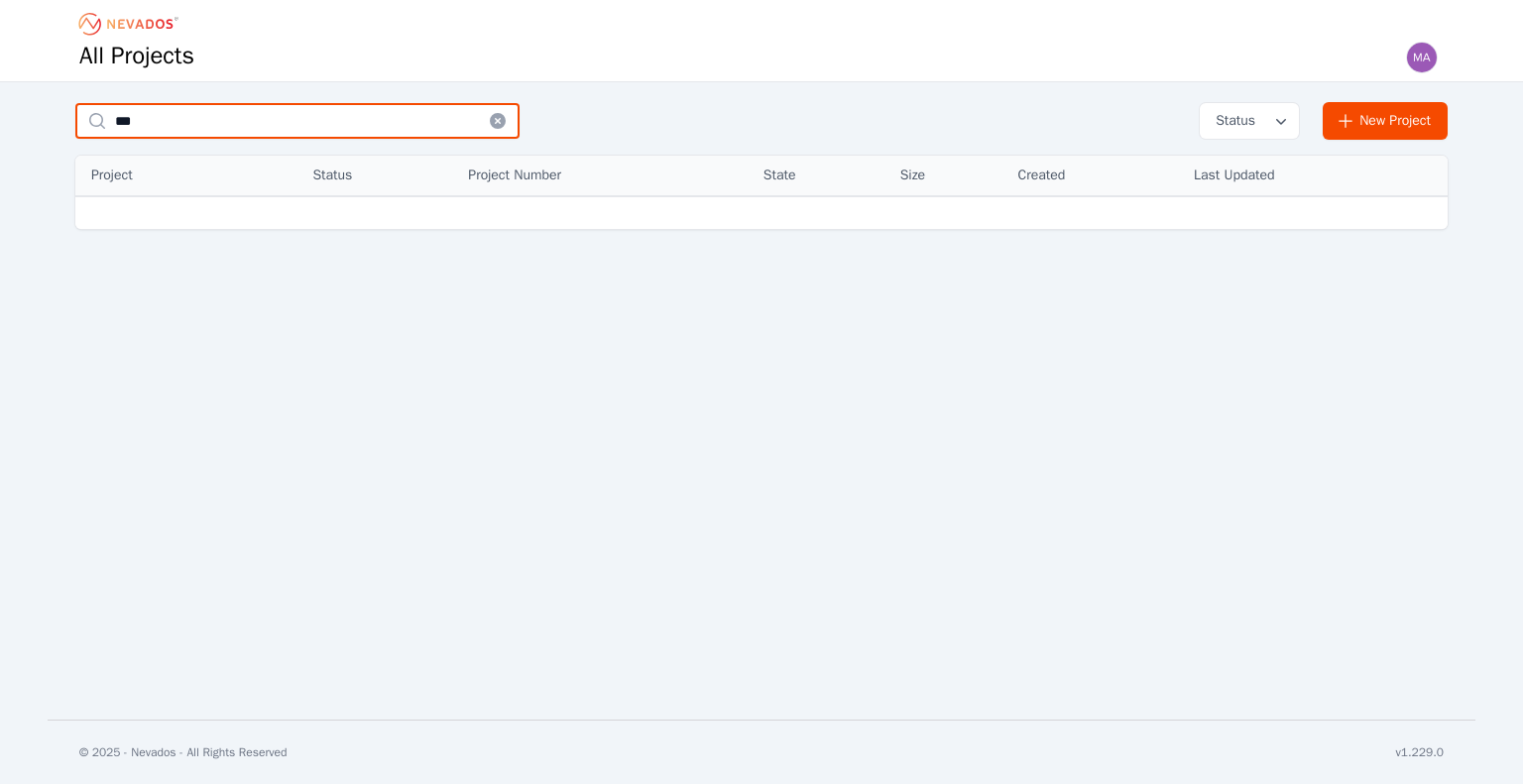 type on "***" 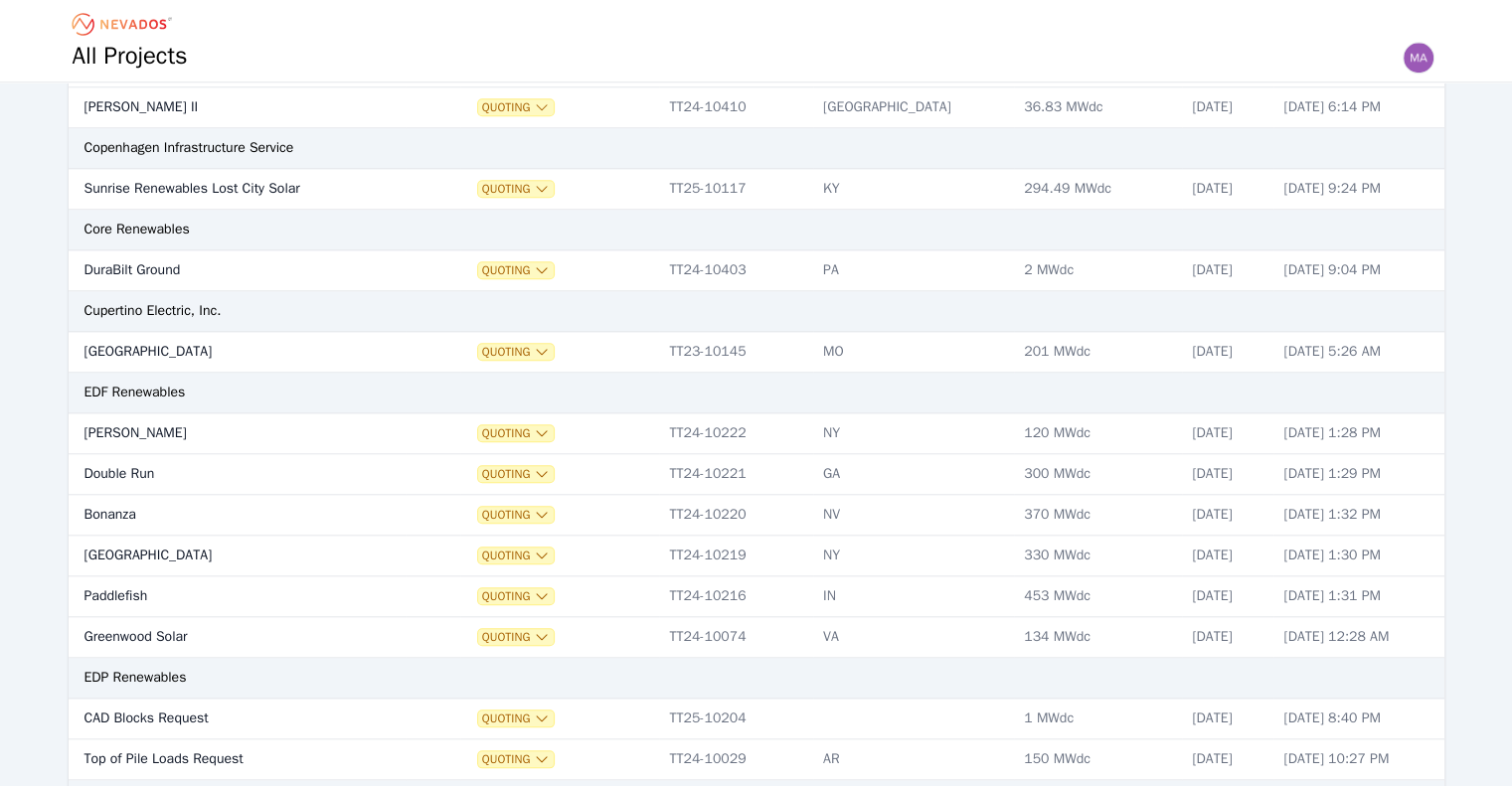 scroll, scrollTop: 2301, scrollLeft: 0, axis: vertical 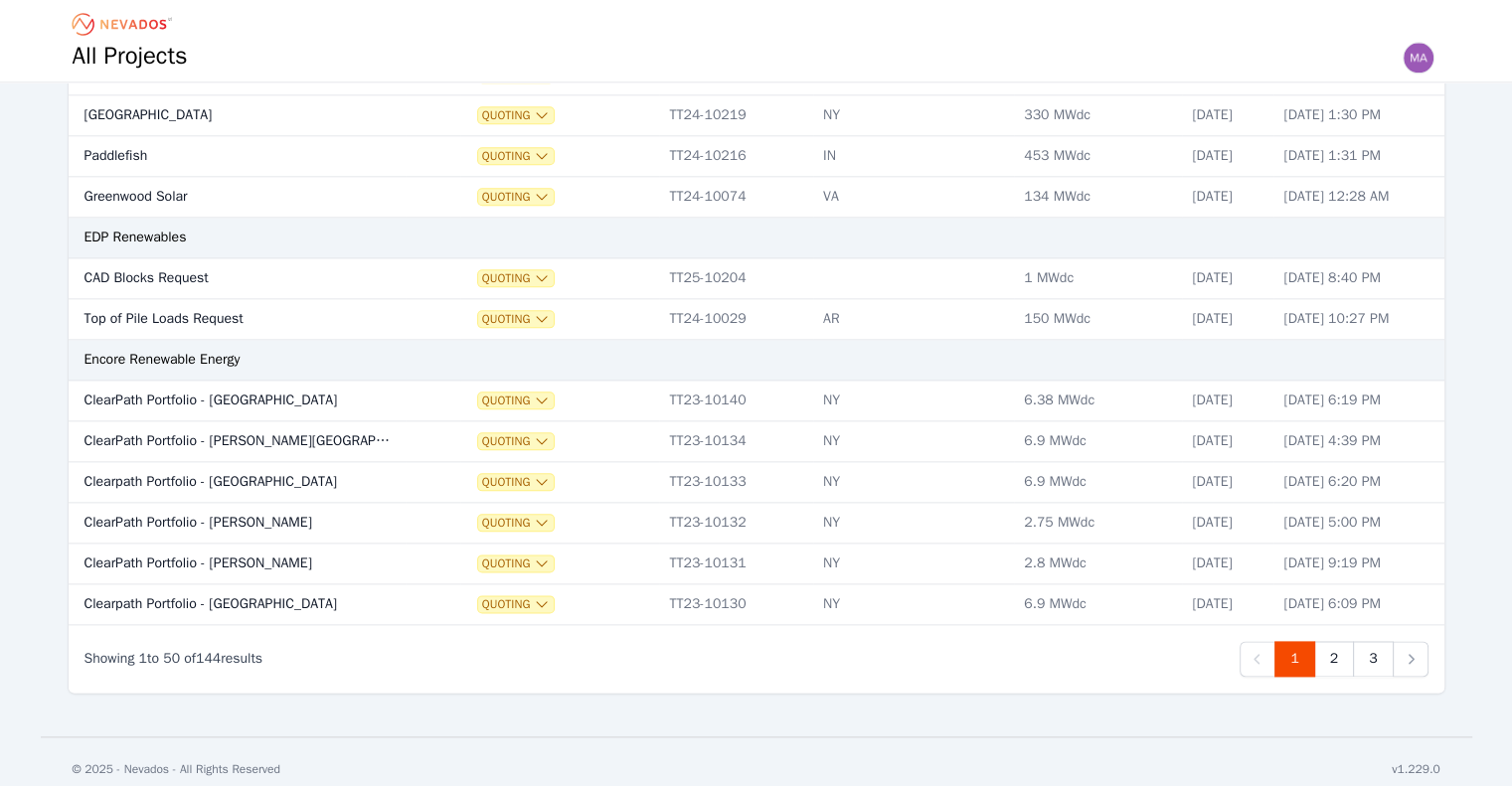 click on "3" at bounding box center [1373, 659] 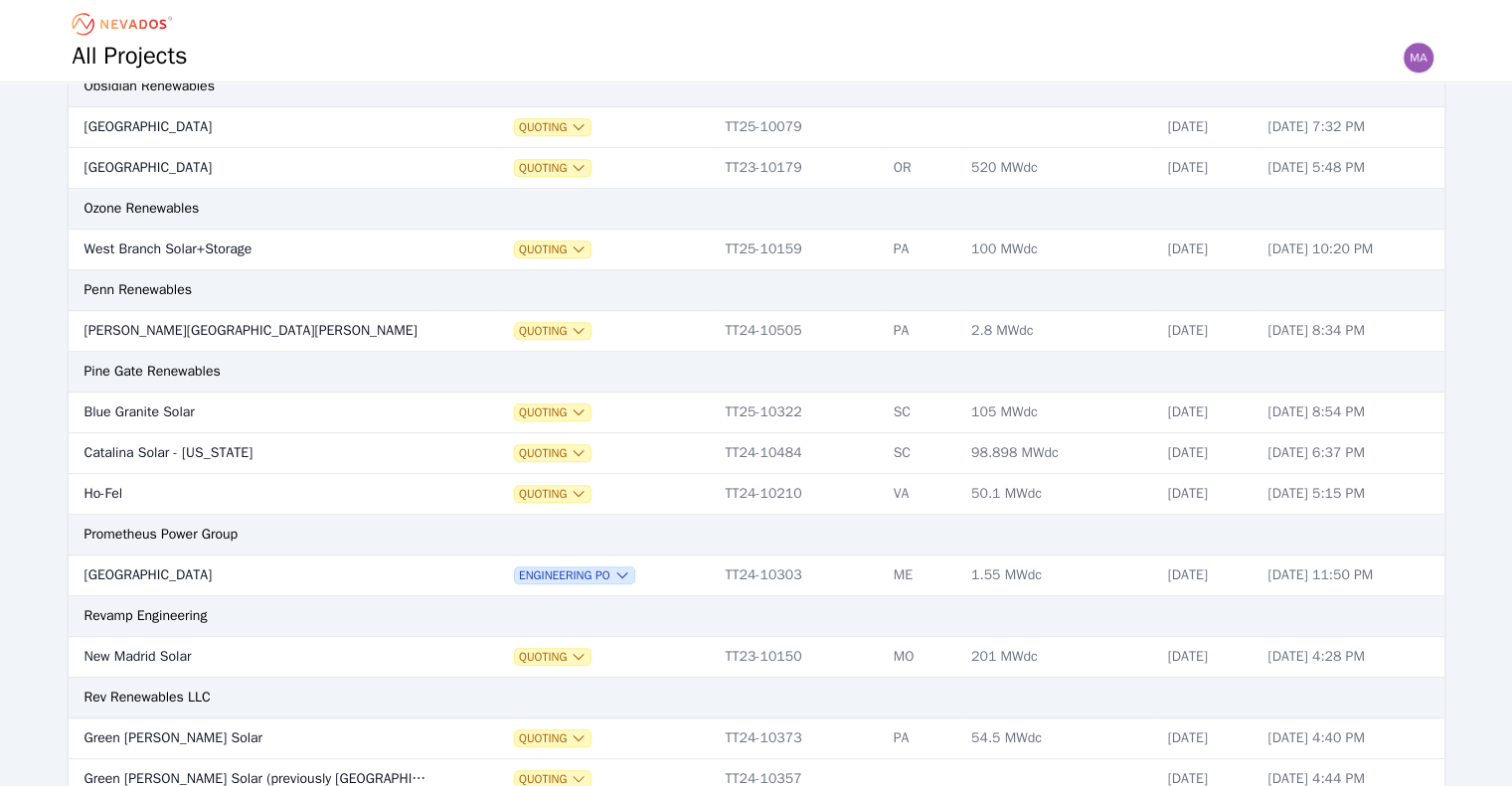 scroll, scrollTop: 994, scrollLeft: 0, axis: vertical 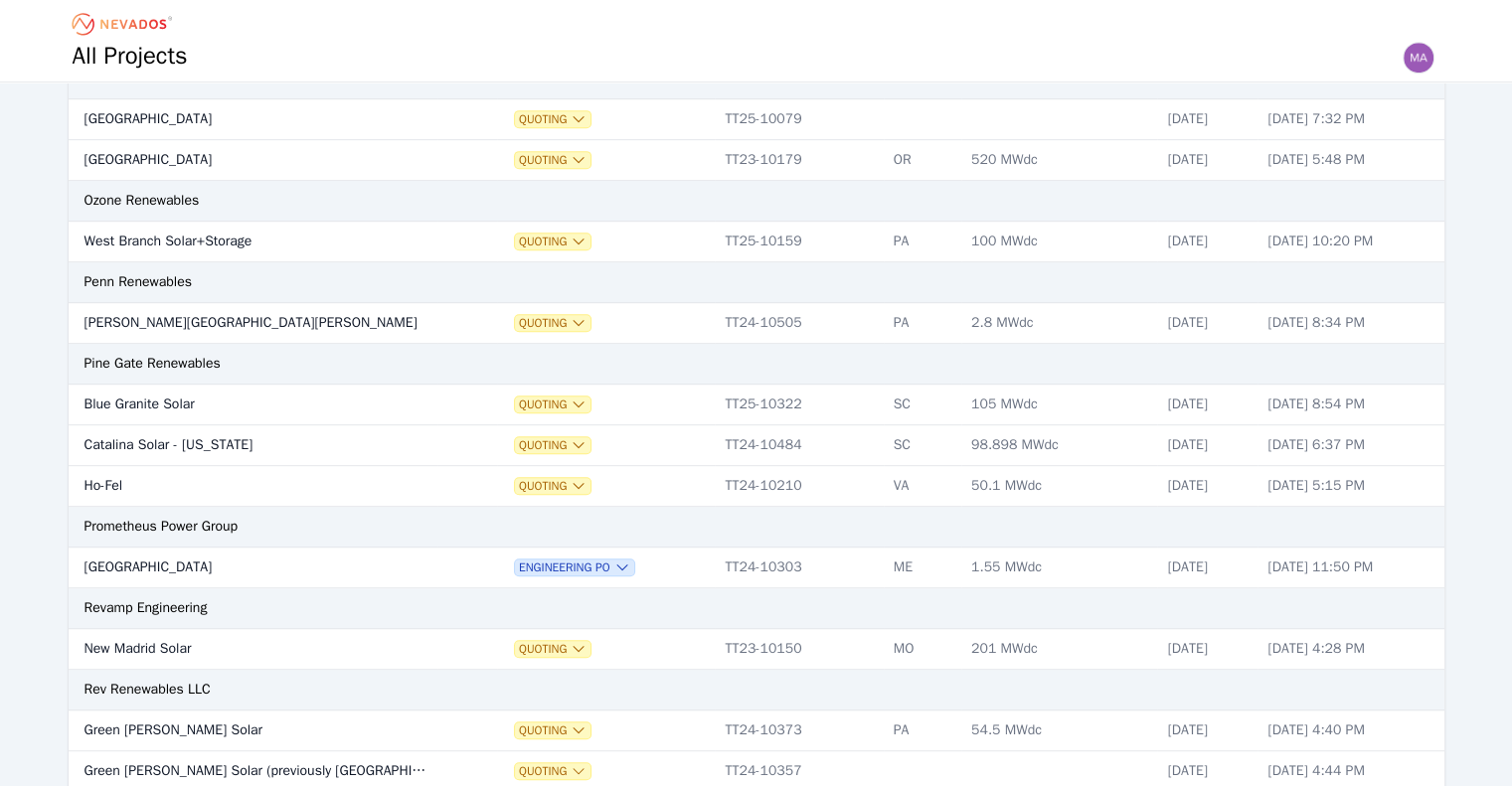 click on "[GEOGRAPHIC_DATA]" at bounding box center [253, 567] 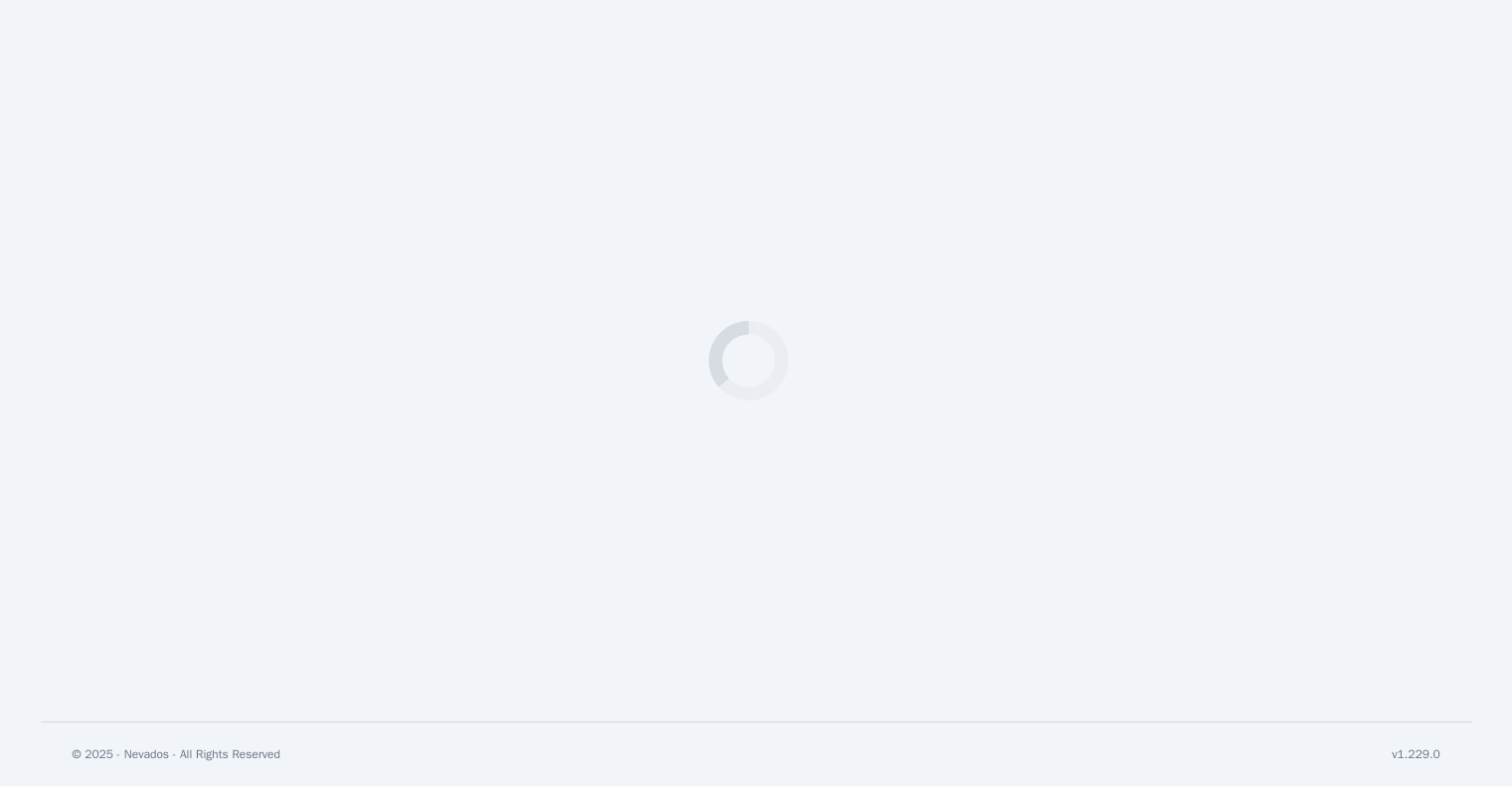 scroll, scrollTop: 0, scrollLeft: 0, axis: both 